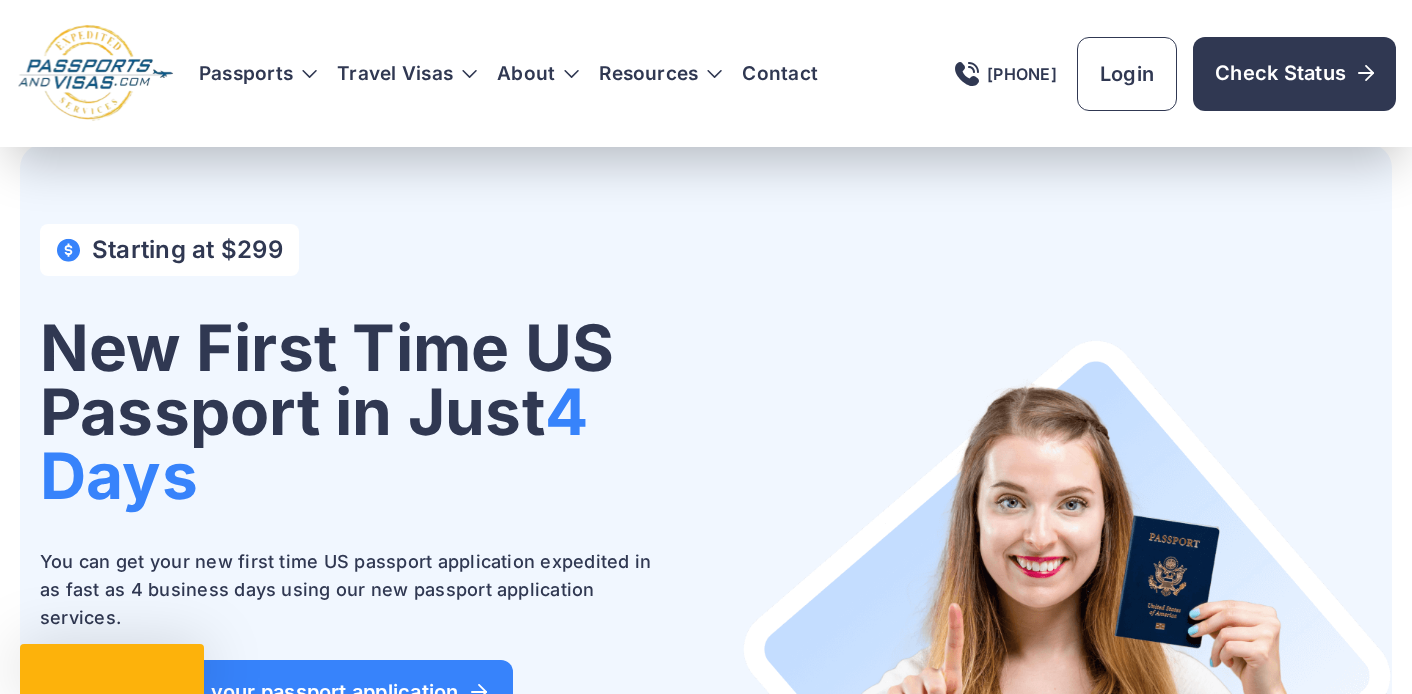 scroll, scrollTop: 251, scrollLeft: 0, axis: vertical 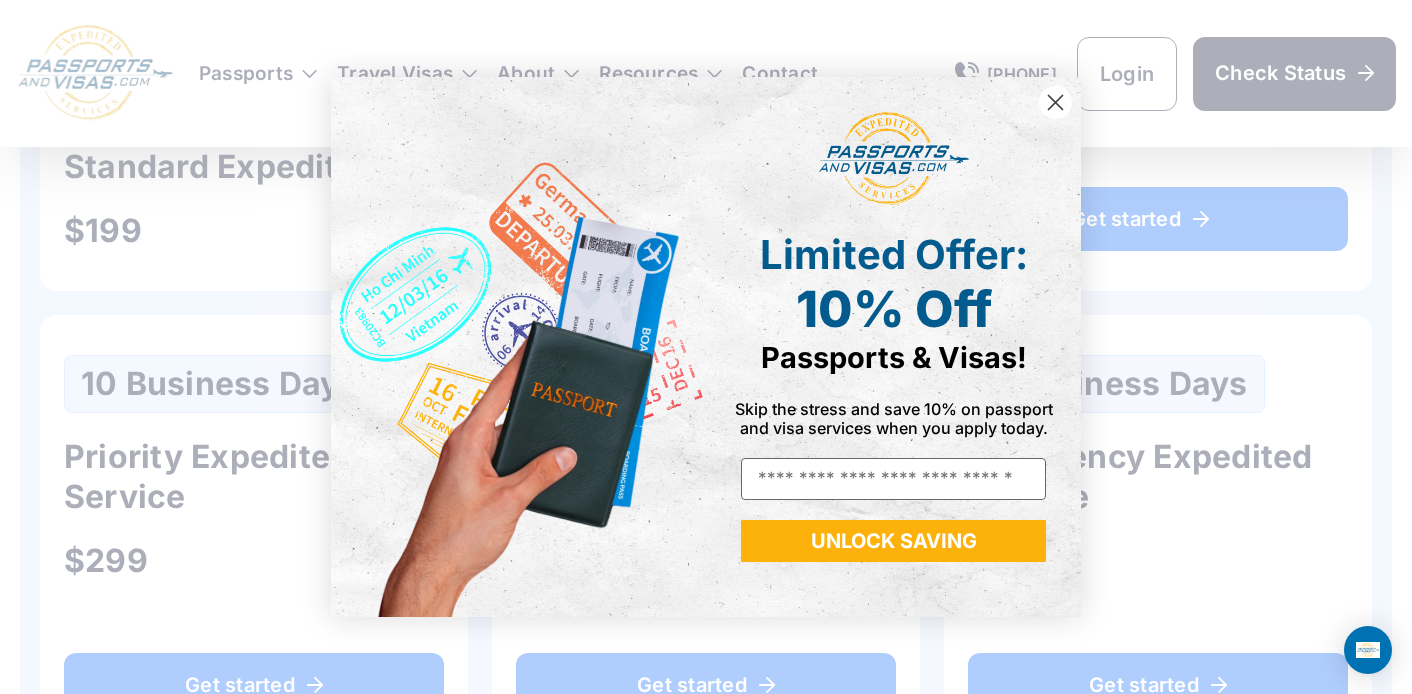 click at bounding box center (1056, 103) 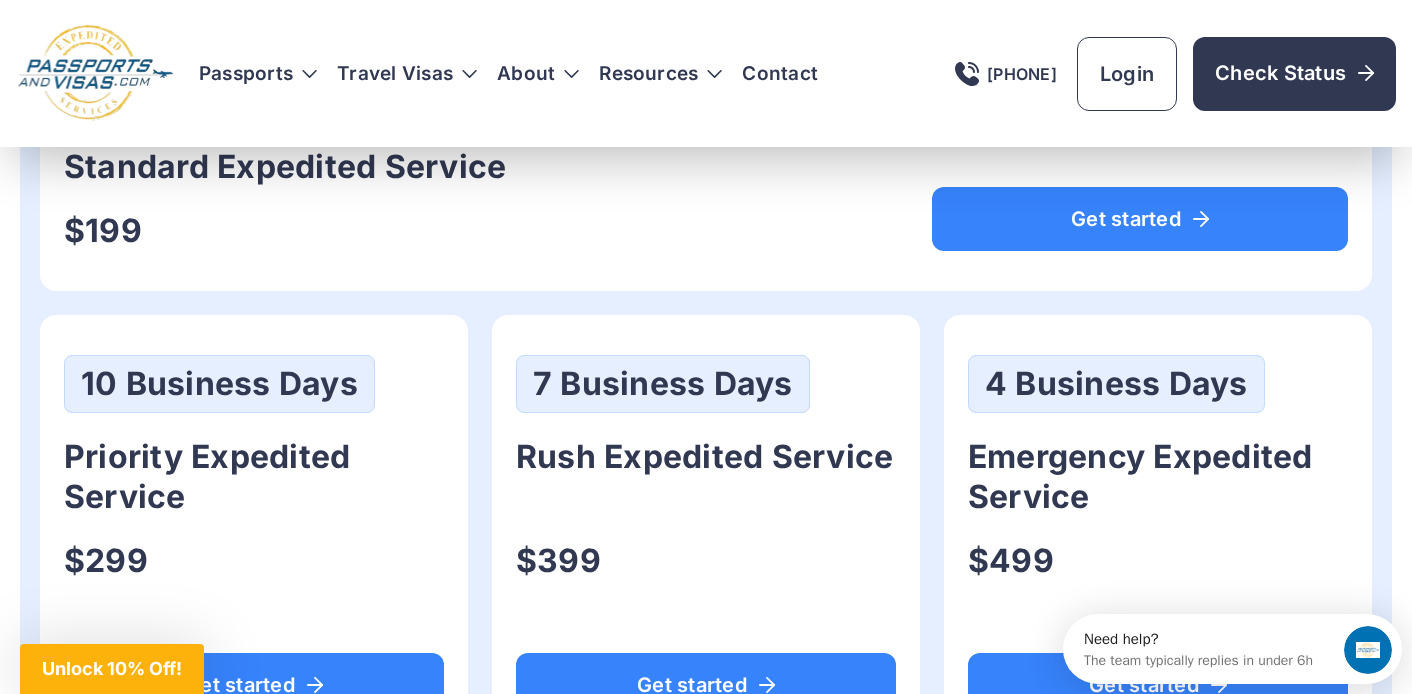 scroll, scrollTop: 0, scrollLeft: 0, axis: both 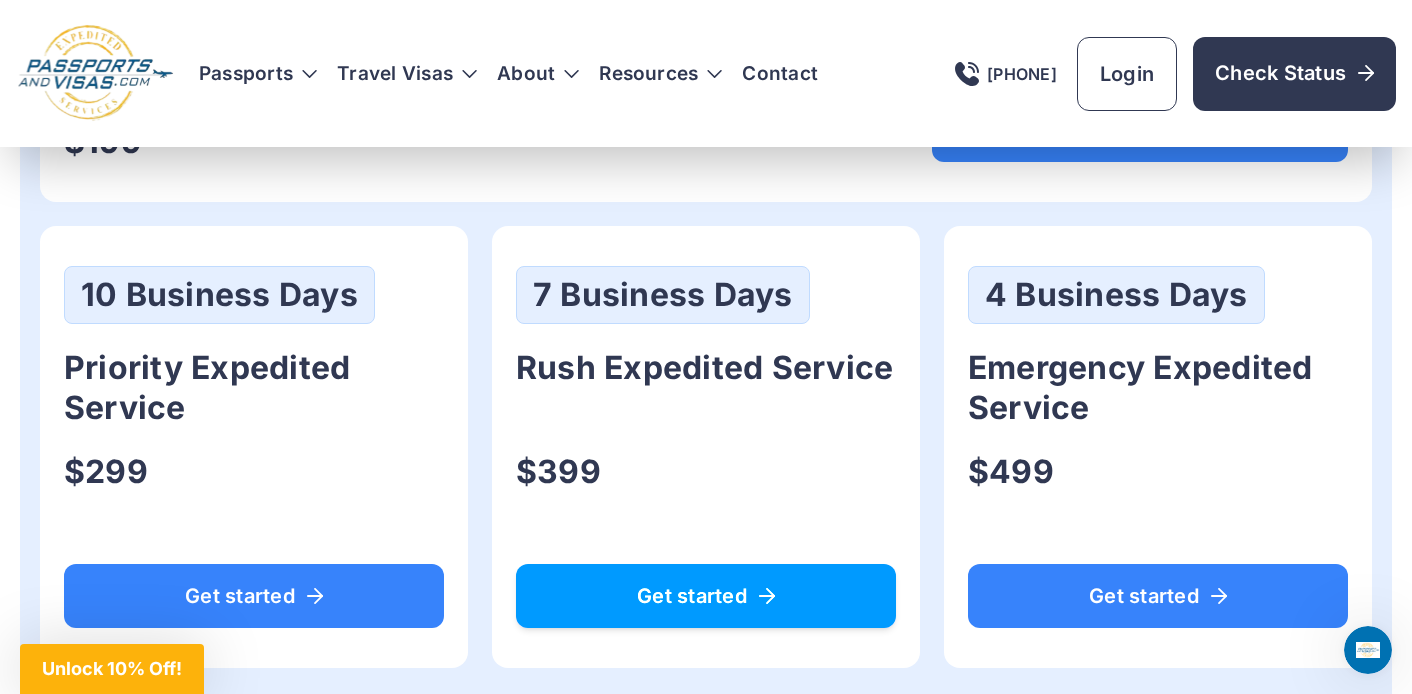 click on "Get started" at bounding box center [706, 596] 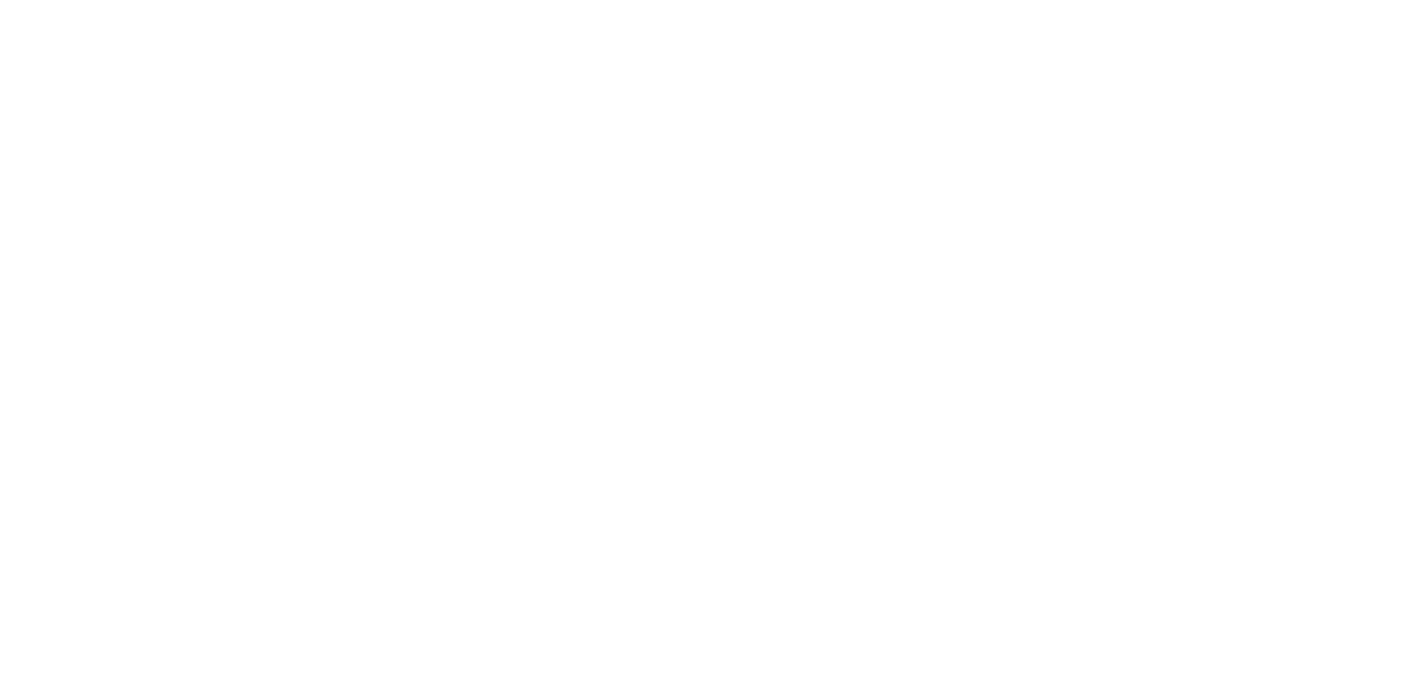 scroll, scrollTop: 0, scrollLeft: 0, axis: both 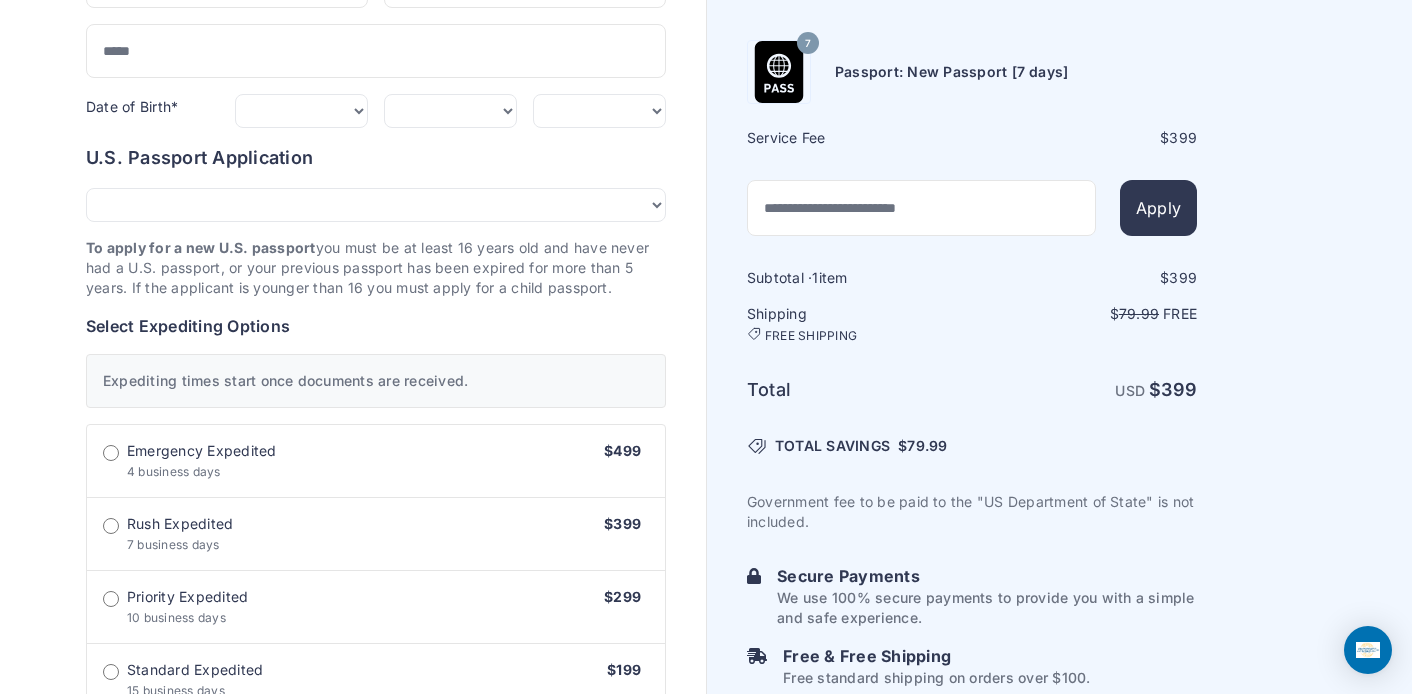 drag, startPoint x: 42, startPoint y: 226, endPoint x: 327, endPoint y: 285, distance: 291.04294 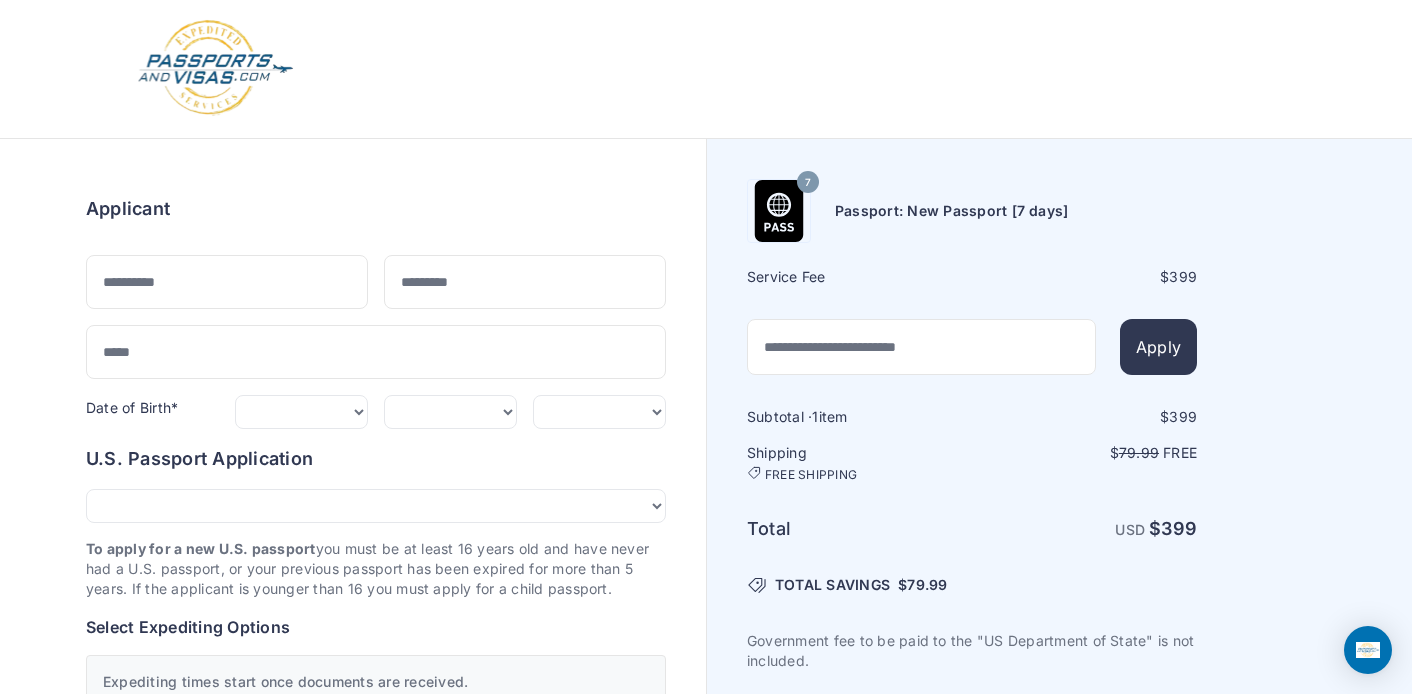 scroll, scrollTop: 0, scrollLeft: 0, axis: both 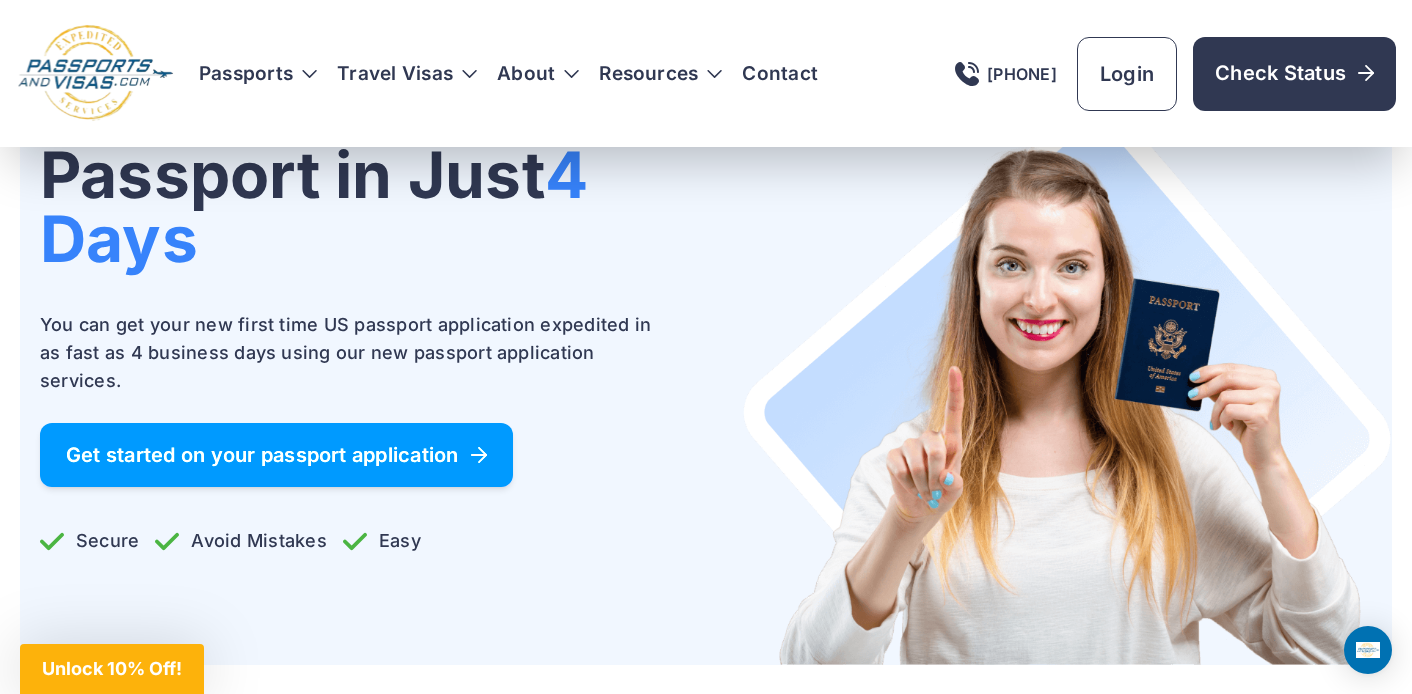 click on "Get started on your passport application" at bounding box center [276, 455] 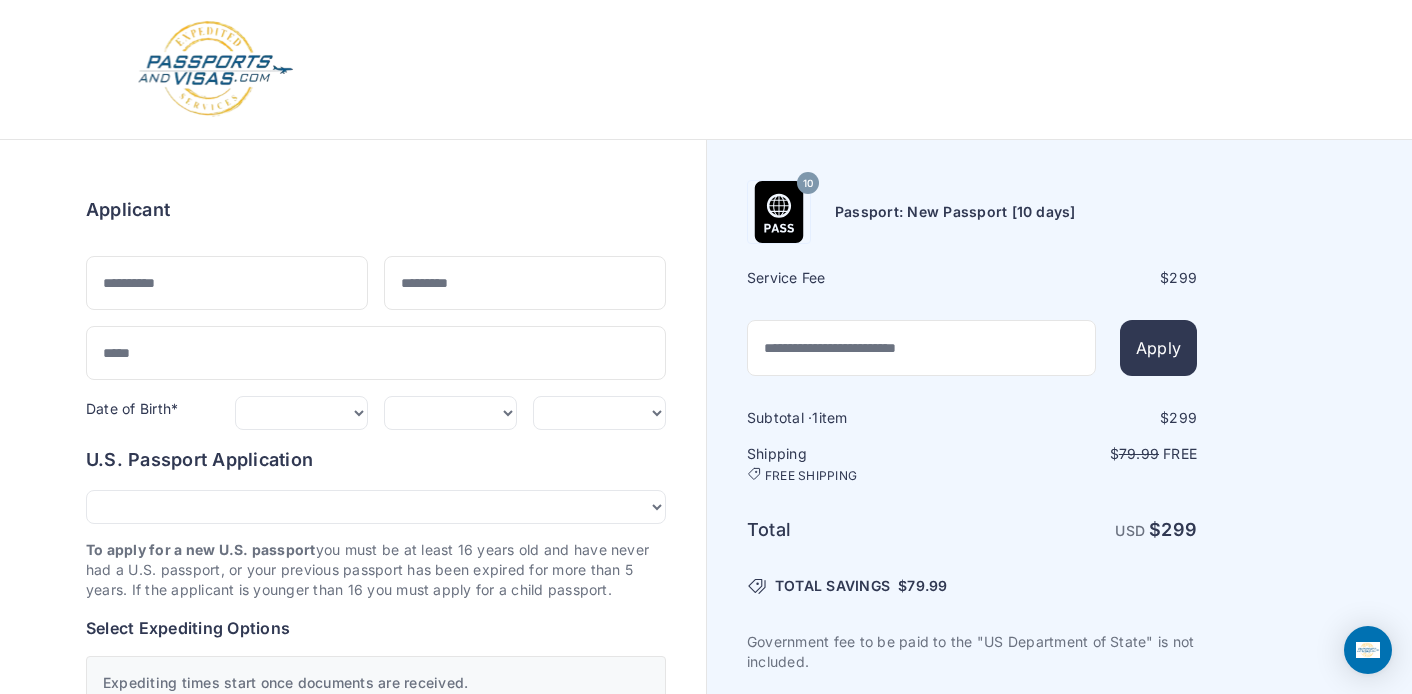 scroll, scrollTop: 0, scrollLeft: 0, axis: both 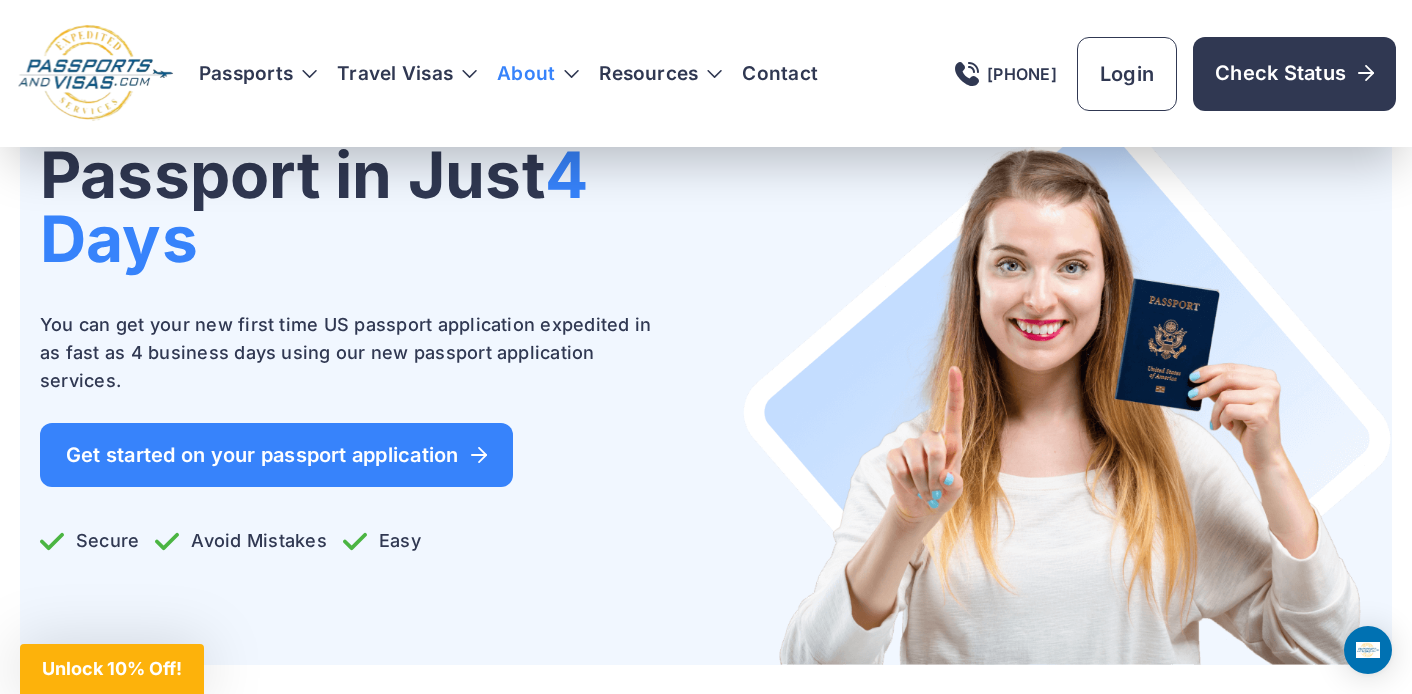 click on "About" at bounding box center [526, 74] 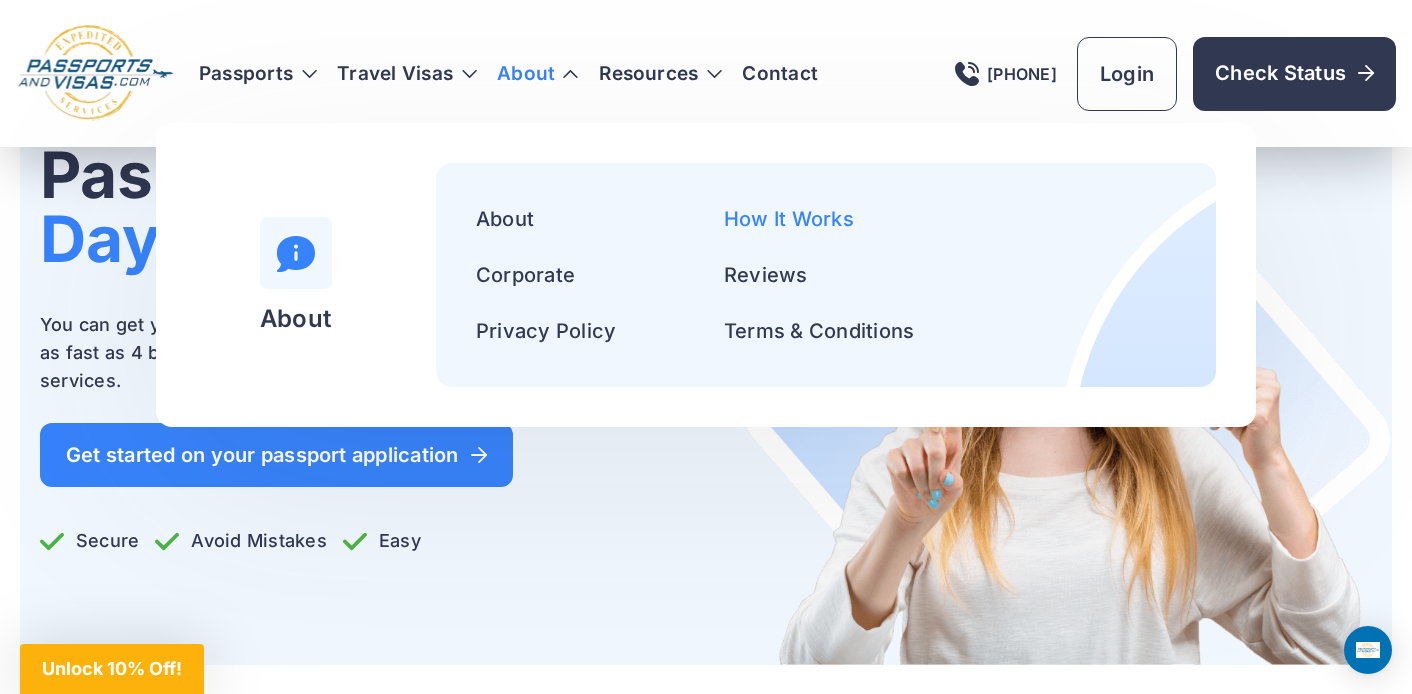 click on "How It Works" at bounding box center (789, 219) 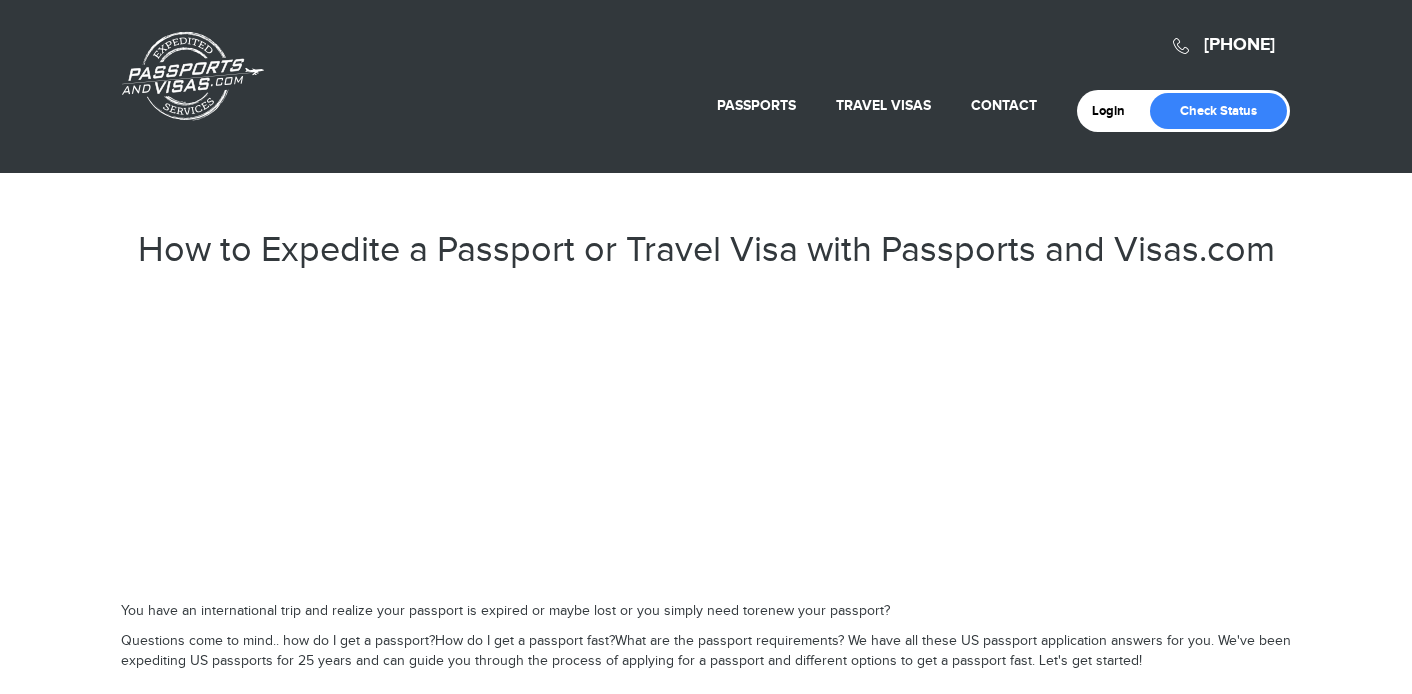 scroll, scrollTop: 0, scrollLeft: 0, axis: both 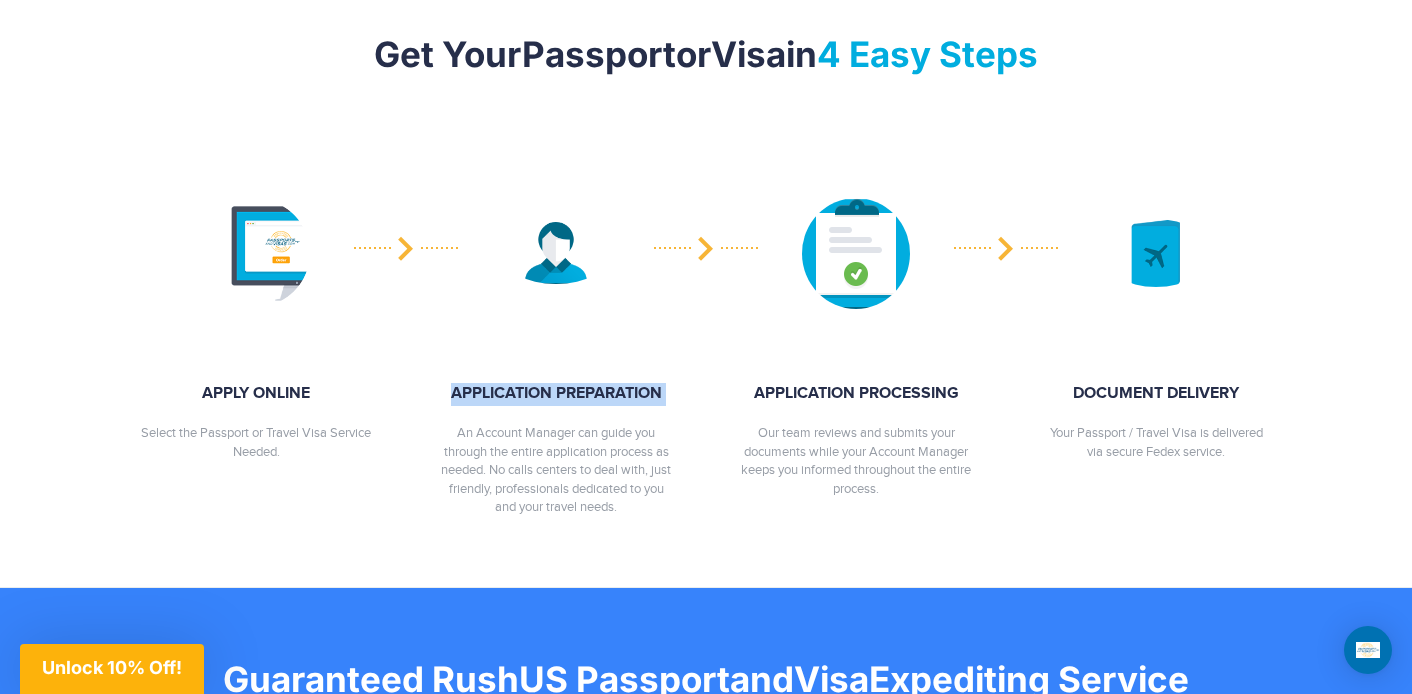 drag, startPoint x: 451, startPoint y: 383, endPoint x: 577, endPoint y: 415, distance: 130 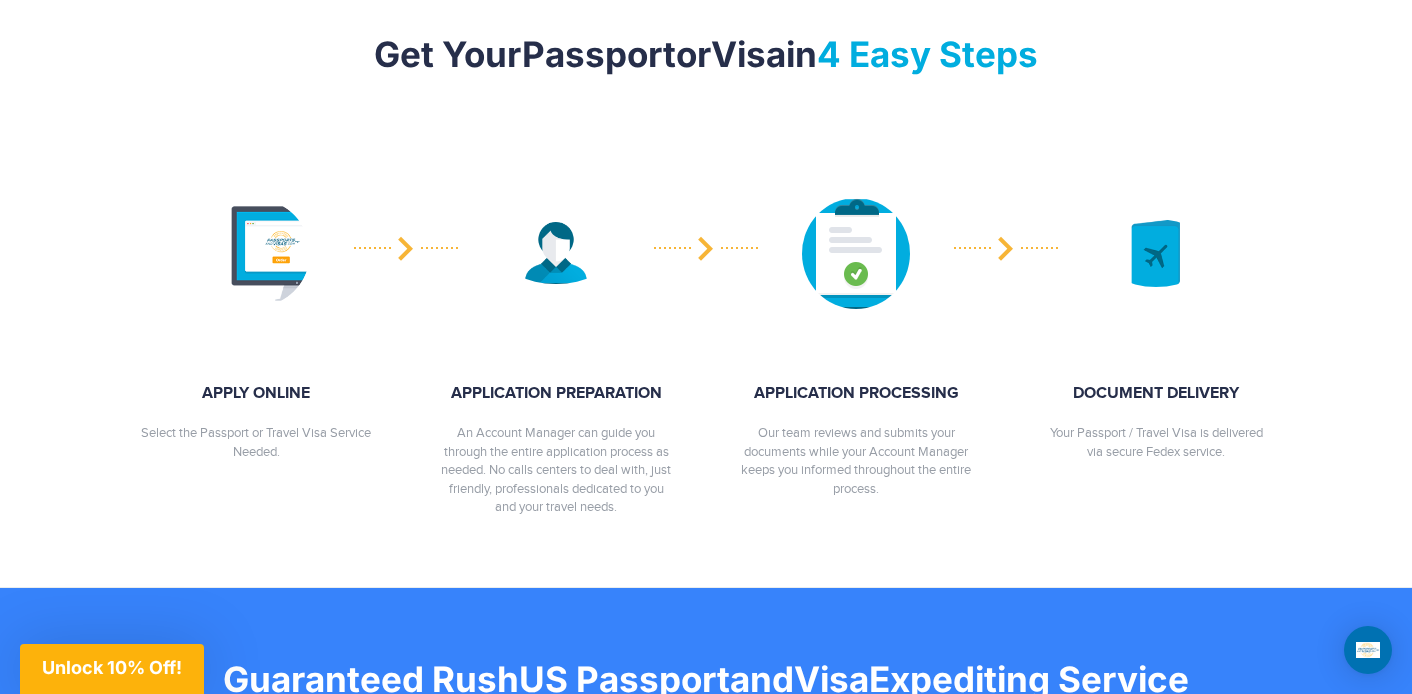 click on "APPLICATION PREPARATION
An Account Manager can guide you through the entire application process as needed. No calls centers to deal with, just friendly, professionals dedicated to you and your travel needs." at bounding box center [256, 422] 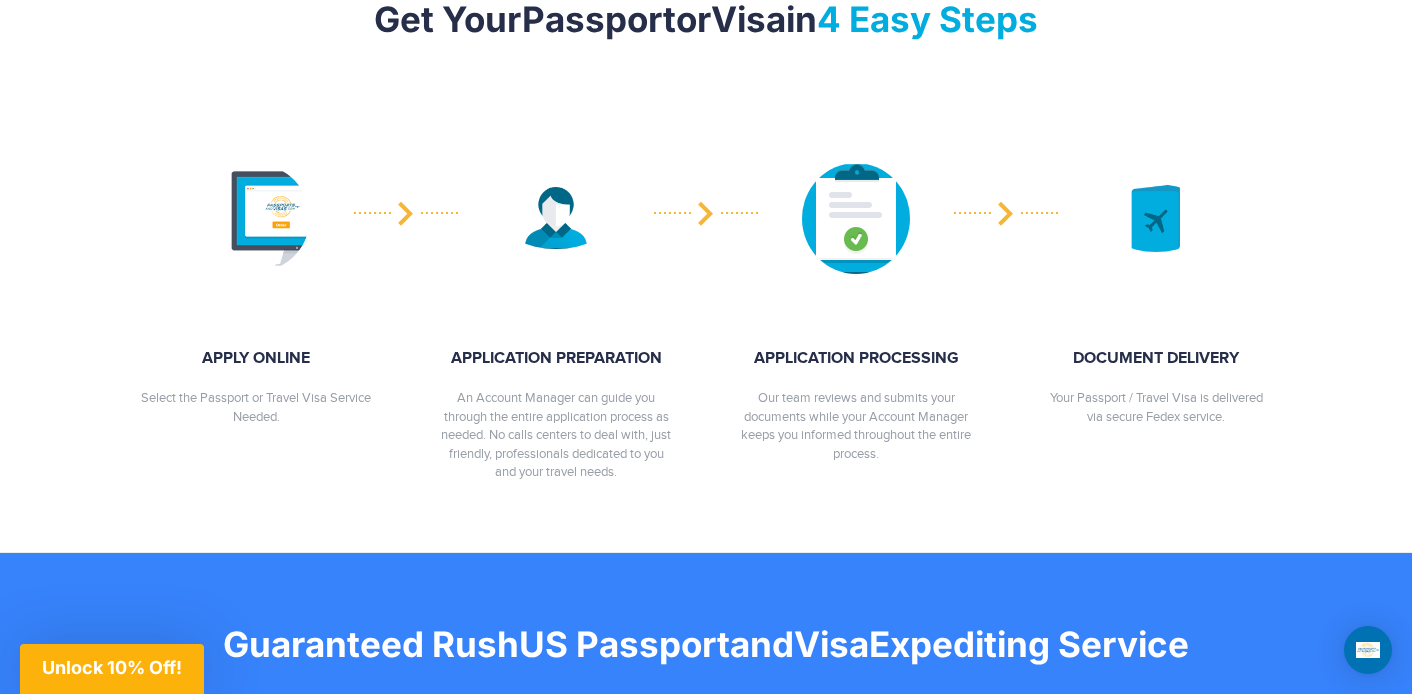 scroll, scrollTop: 819, scrollLeft: 0, axis: vertical 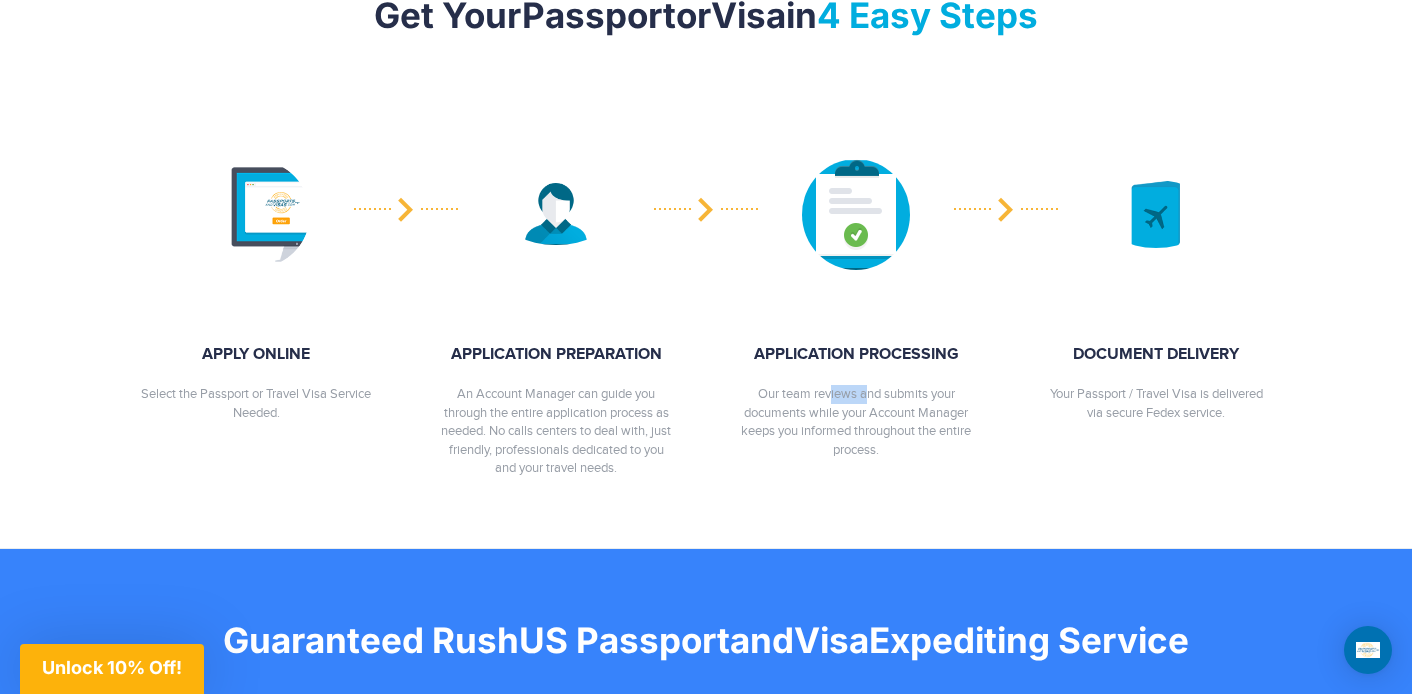 drag, startPoint x: 755, startPoint y: 387, endPoint x: 793, endPoint y: 387, distance: 38 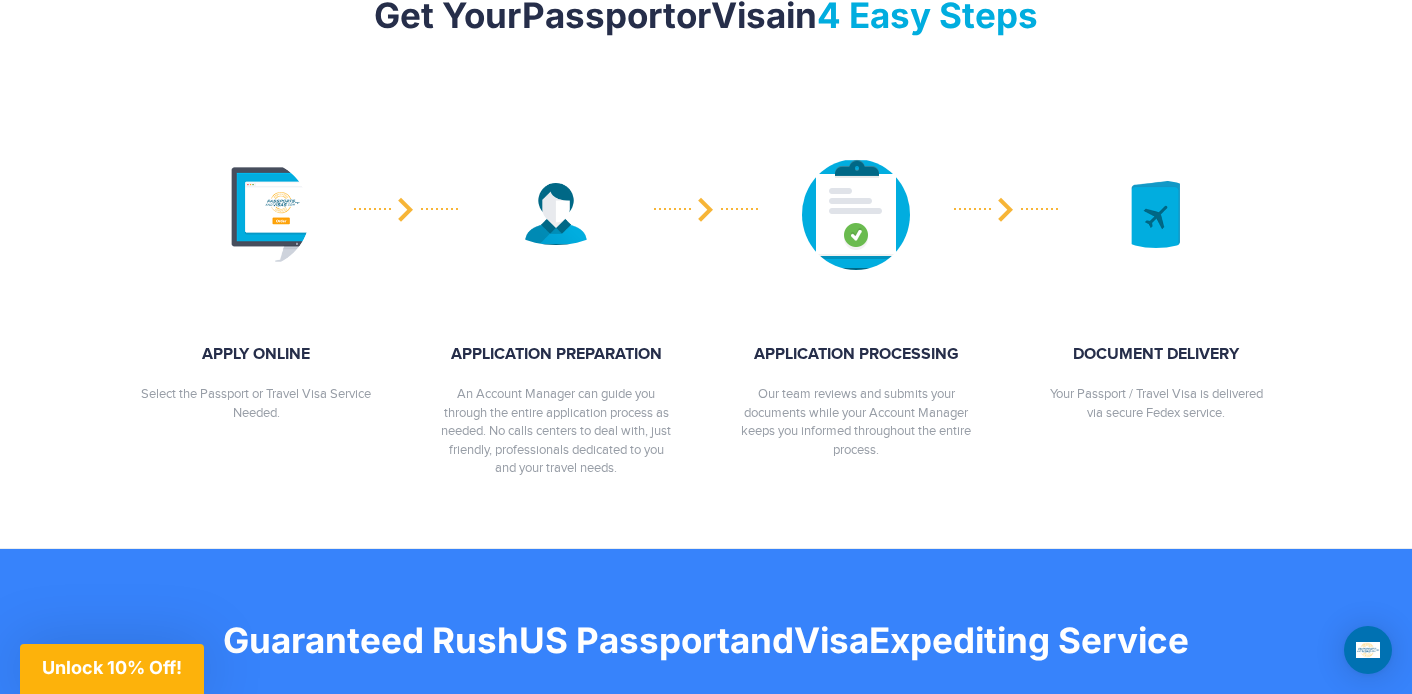click on "Our team reviews and submits your documents while your Account Manager keeps you informed throughout the entire process." at bounding box center (256, 403) 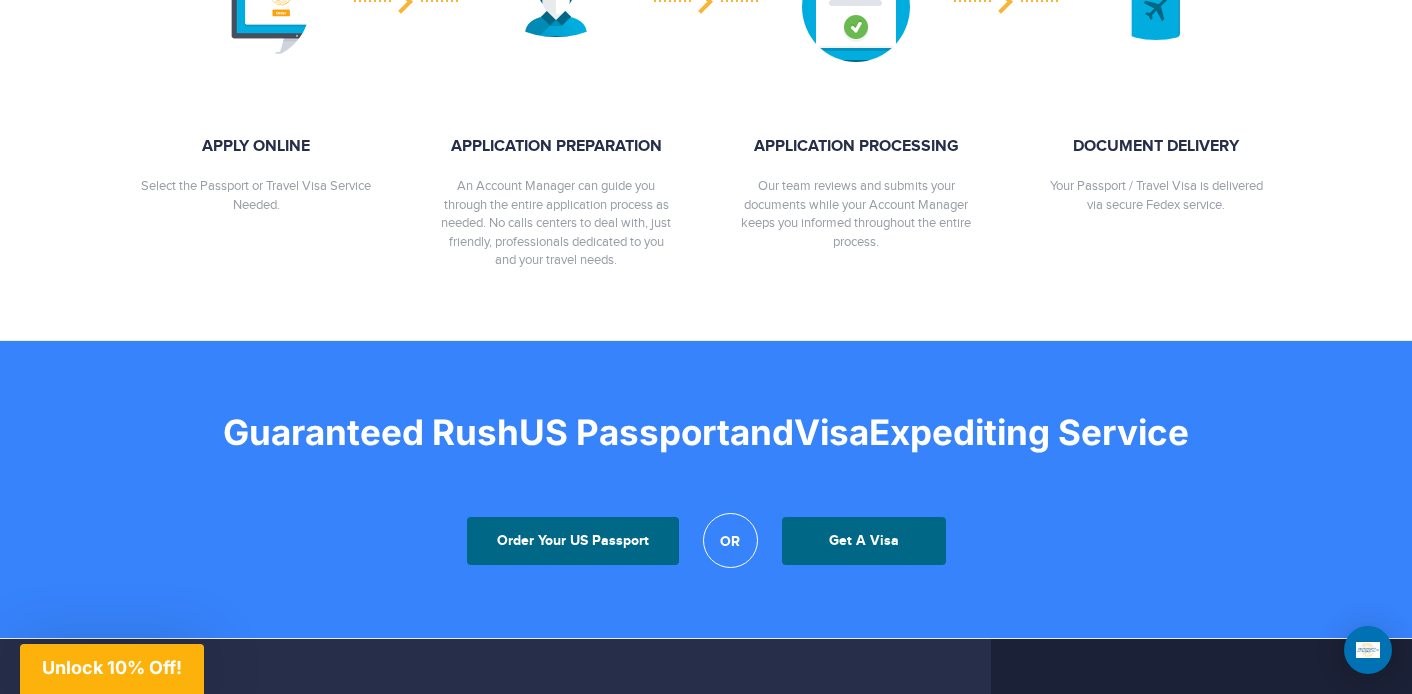 scroll, scrollTop: 995, scrollLeft: 0, axis: vertical 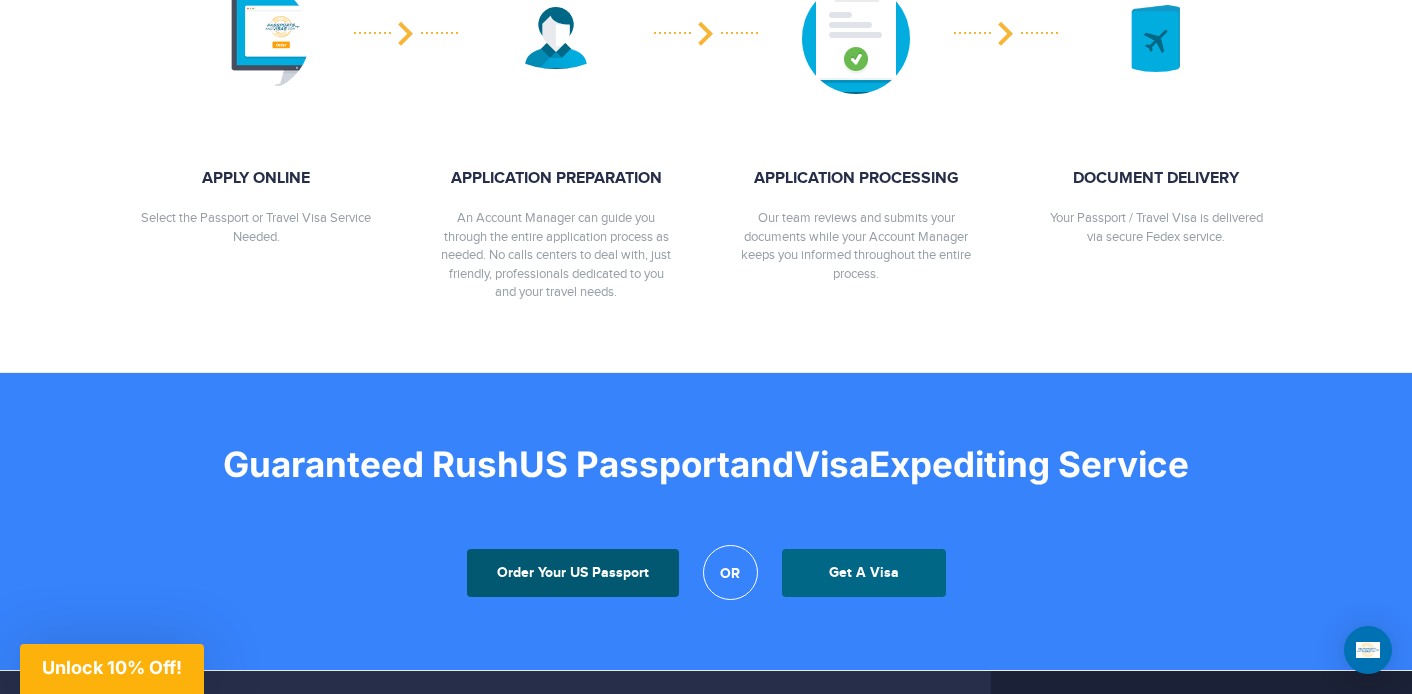 click on "Order Your US Passport" at bounding box center (573, 573) 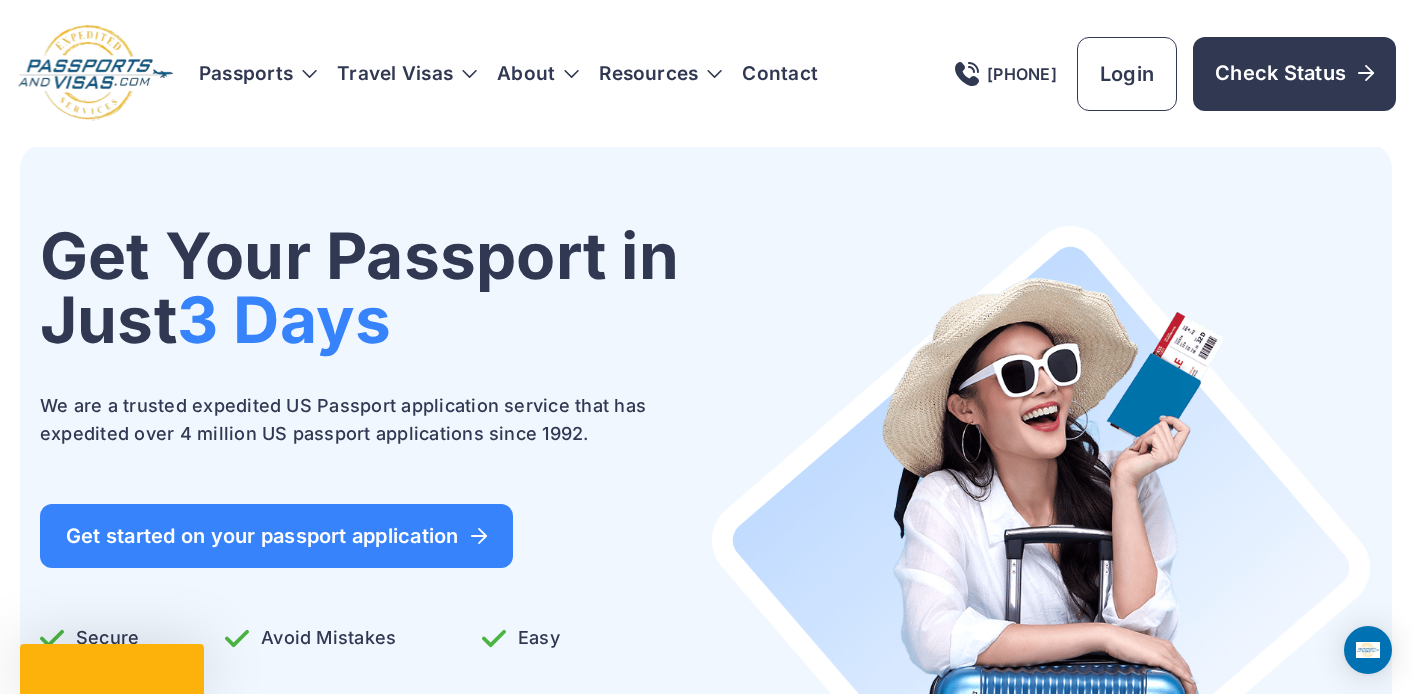 scroll, scrollTop: 0, scrollLeft: 0, axis: both 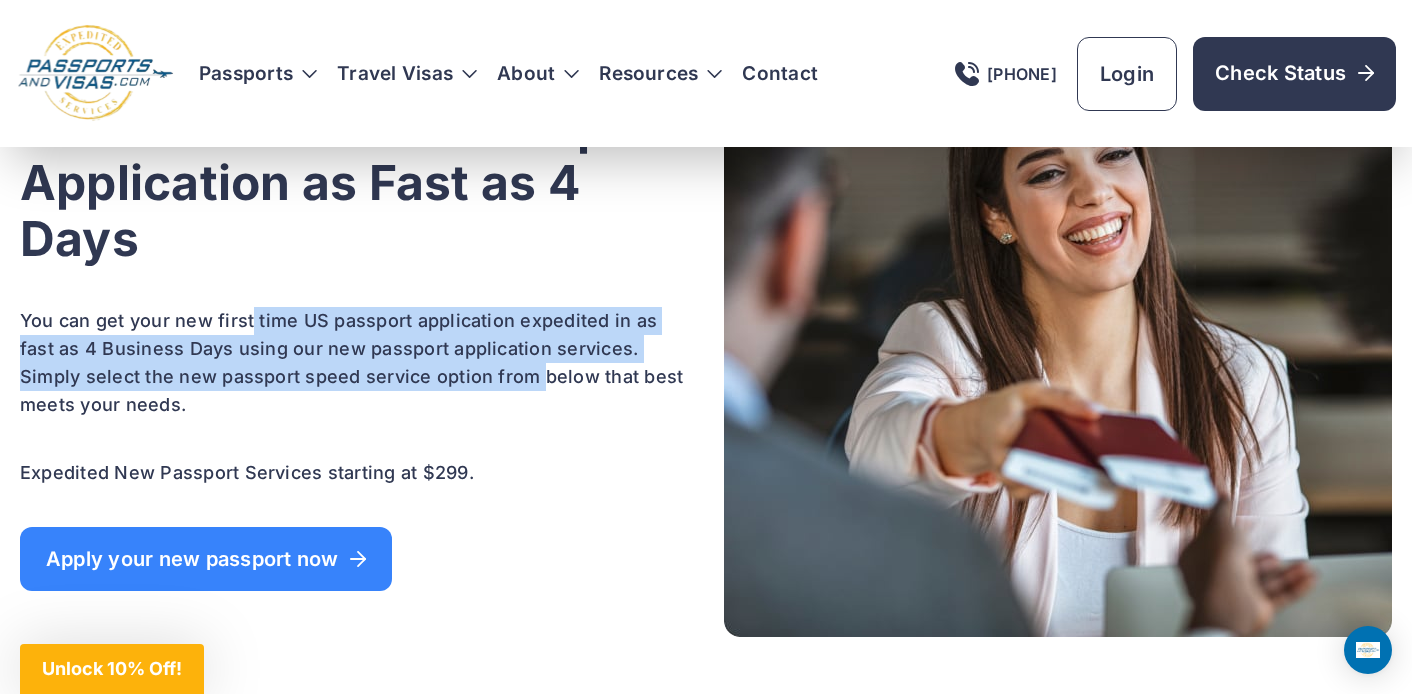 drag, startPoint x: 30, startPoint y: 316, endPoint x: 259, endPoint y: 375, distance: 236.47833 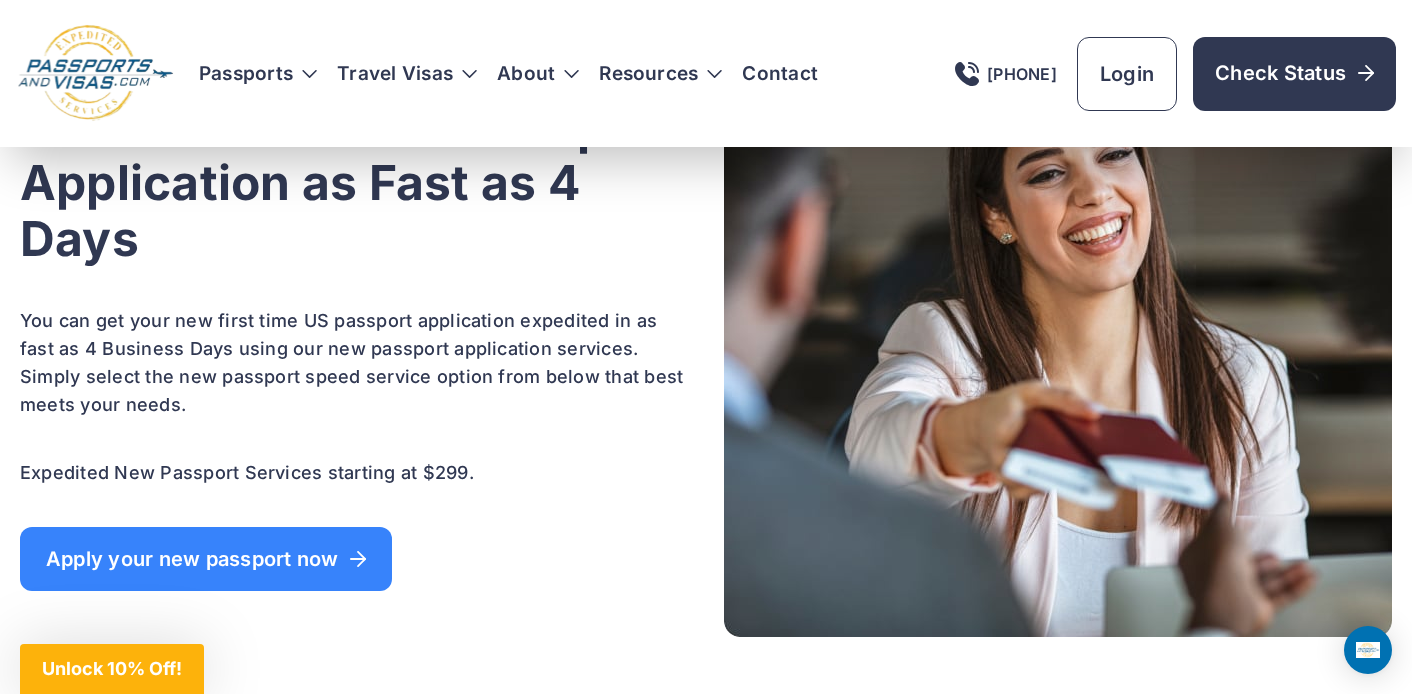 drag, startPoint x: 30, startPoint y: 374, endPoint x: 238, endPoint y: 414, distance: 211.81123 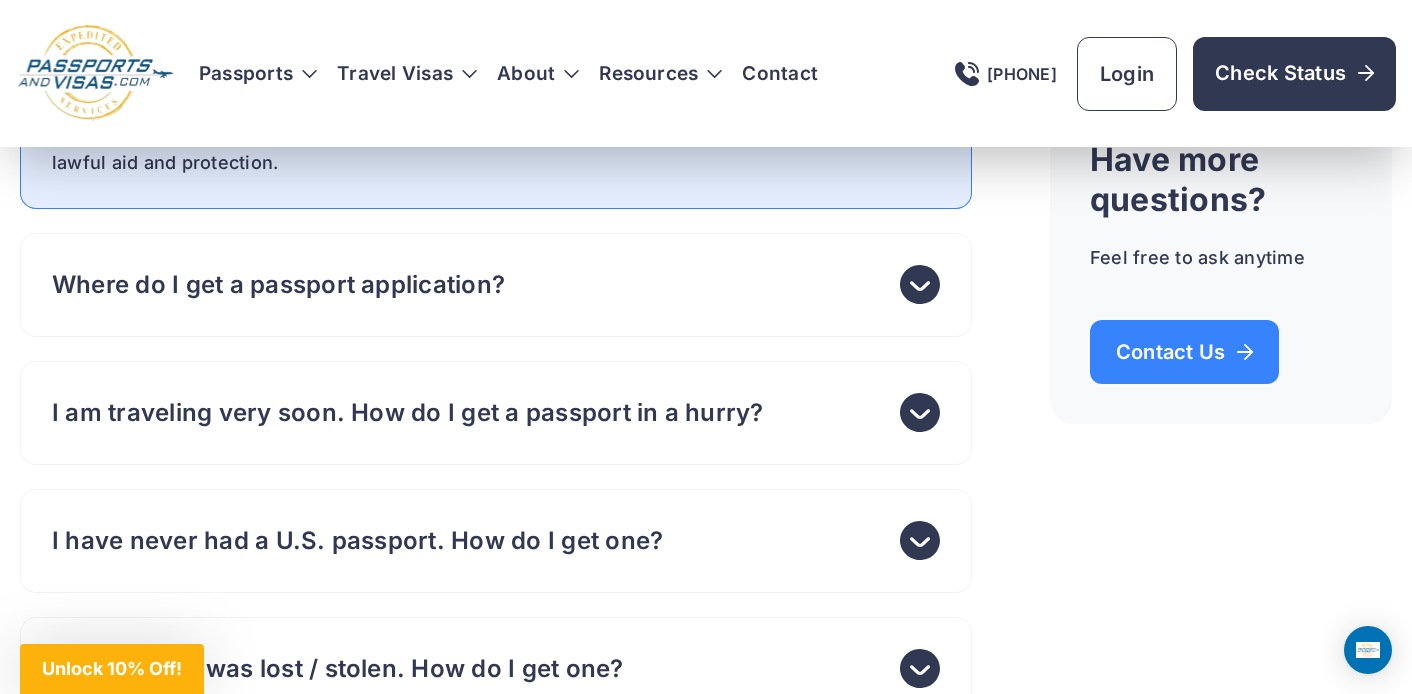 scroll, scrollTop: 11963, scrollLeft: 0, axis: vertical 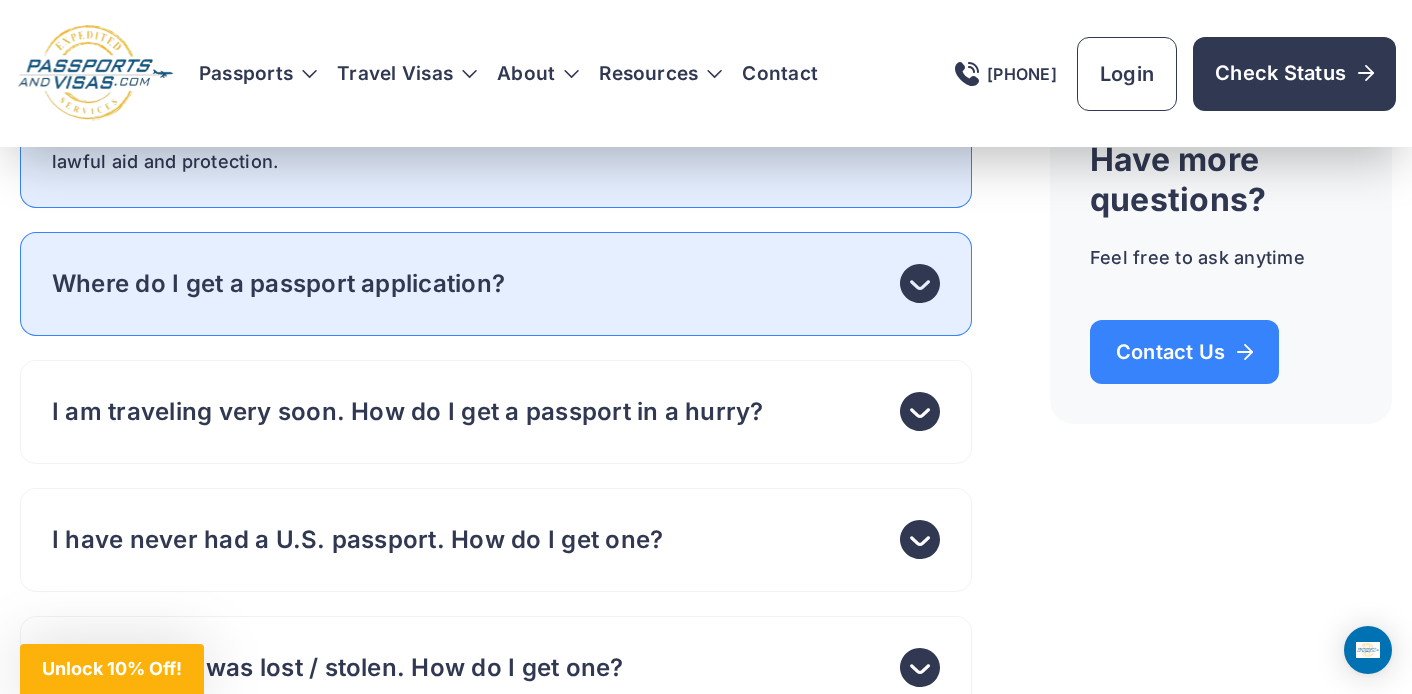 click at bounding box center (920, 284) 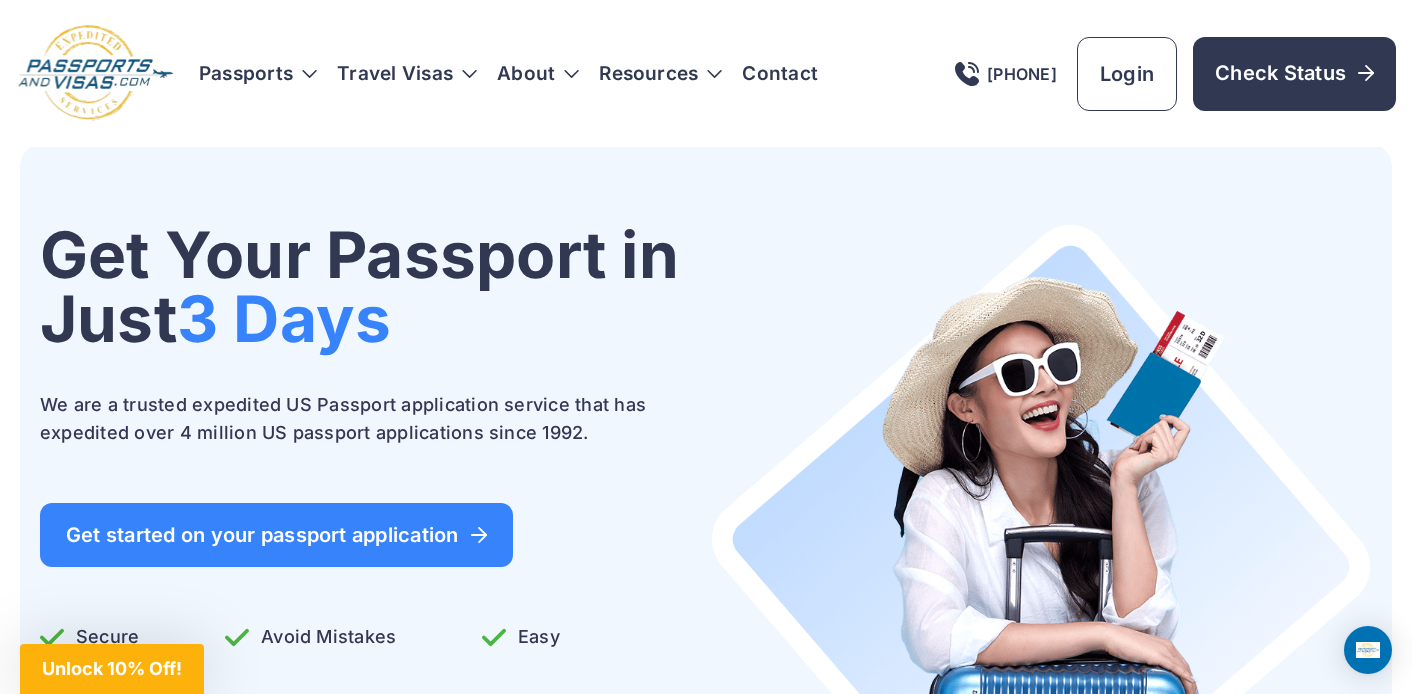 scroll, scrollTop: 0, scrollLeft: 0, axis: both 